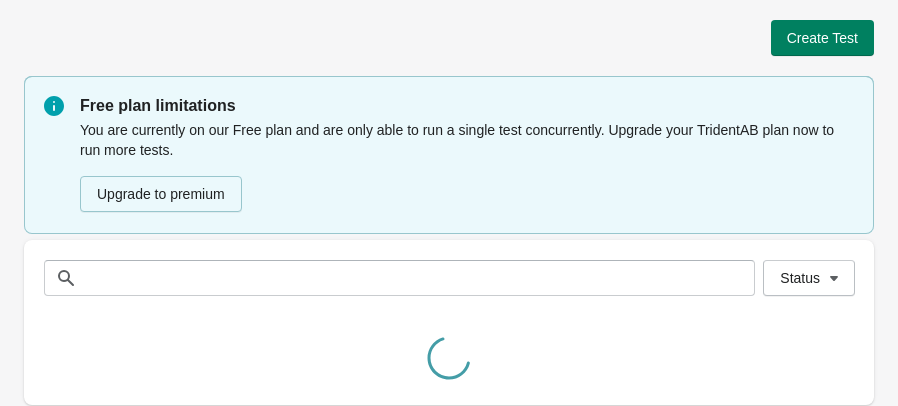 scroll, scrollTop: 0, scrollLeft: 0, axis: both 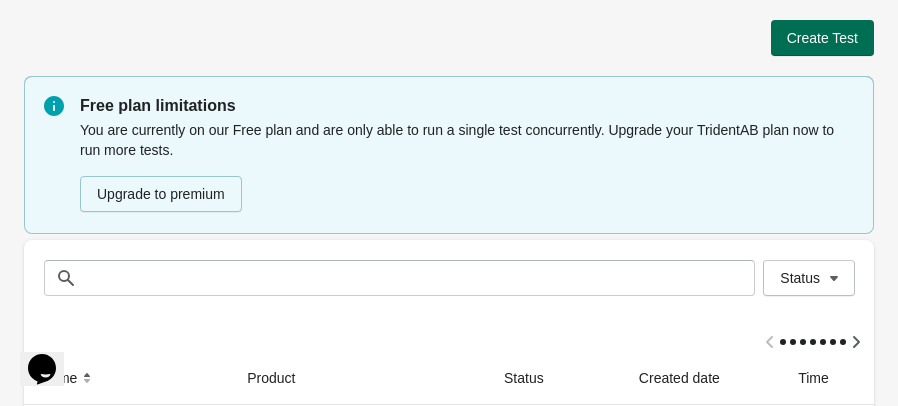click on "Create Test" at bounding box center (822, 38) 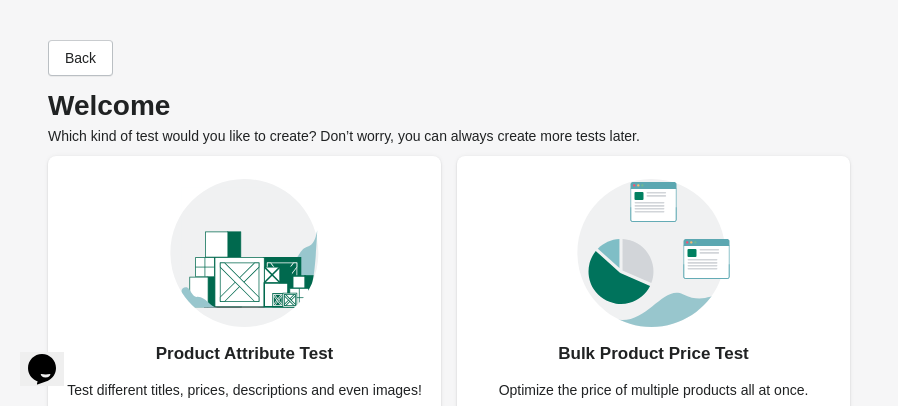 click at bounding box center [244, 242] 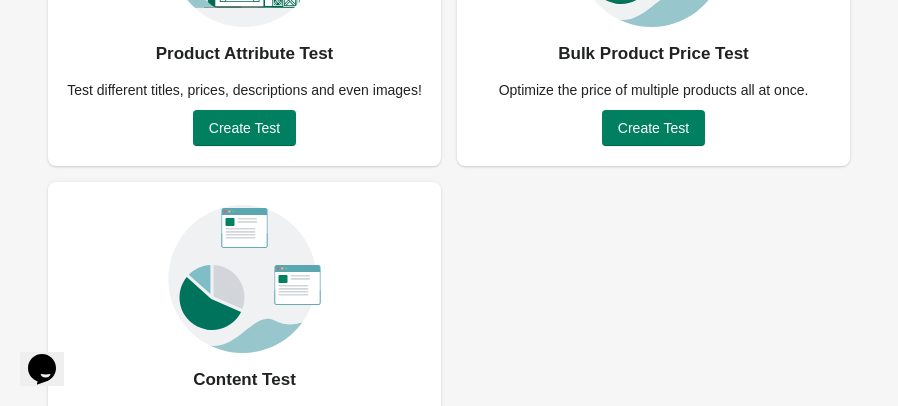 scroll, scrollTop: 304, scrollLeft: 0, axis: vertical 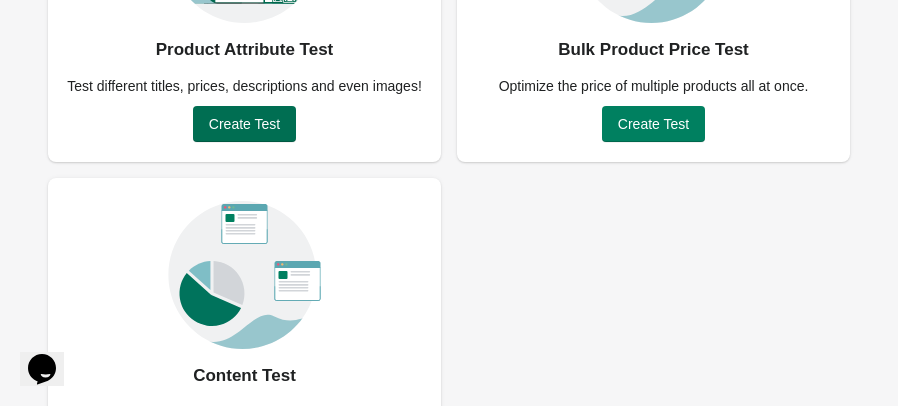 click on "Create Test" at bounding box center [244, 124] 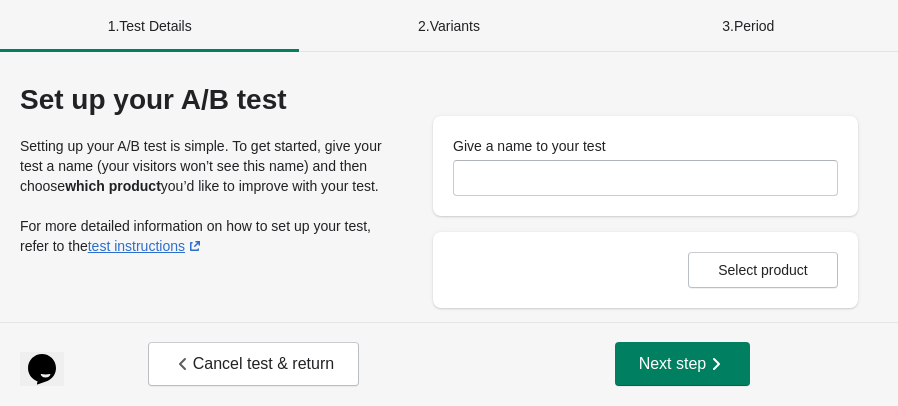 scroll, scrollTop: 0, scrollLeft: 0, axis: both 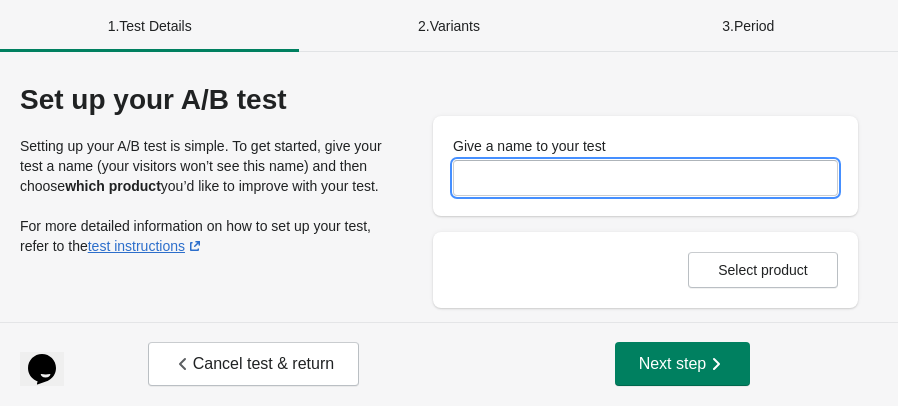click on "Give a name to your test" at bounding box center [645, 178] 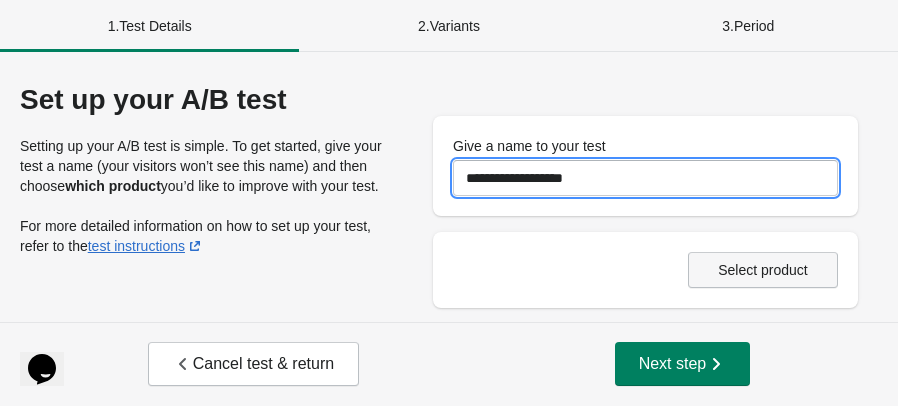 type on "**********" 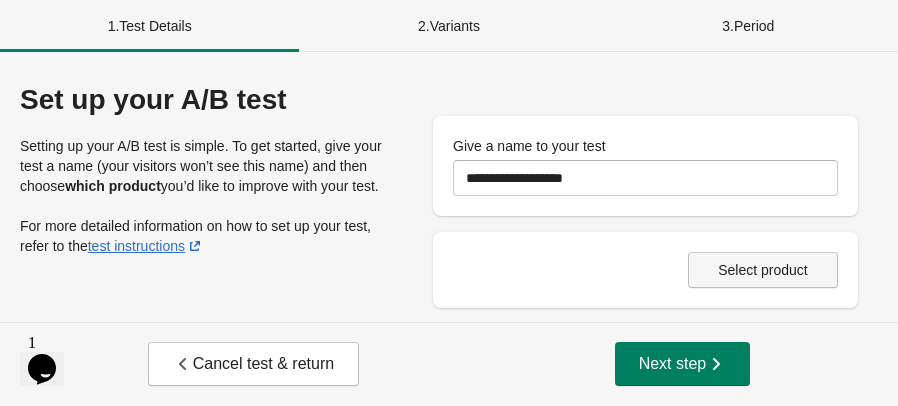 scroll, scrollTop: 0, scrollLeft: 0, axis: both 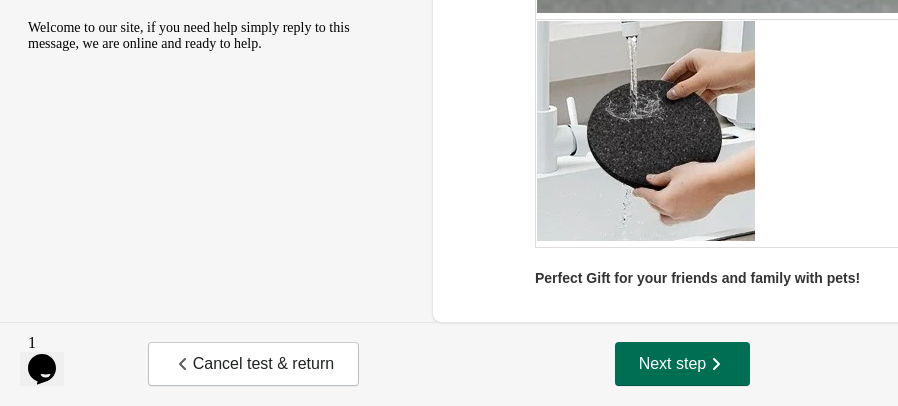 click on "Next step" at bounding box center (683, 364) 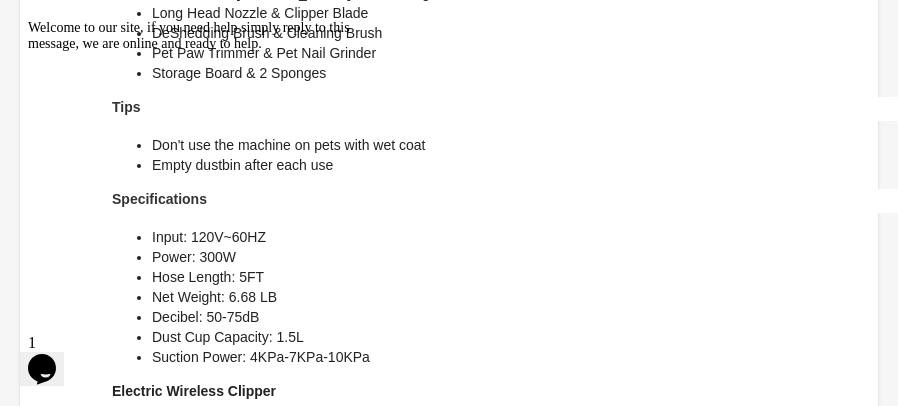scroll, scrollTop: 623, scrollLeft: 0, axis: vertical 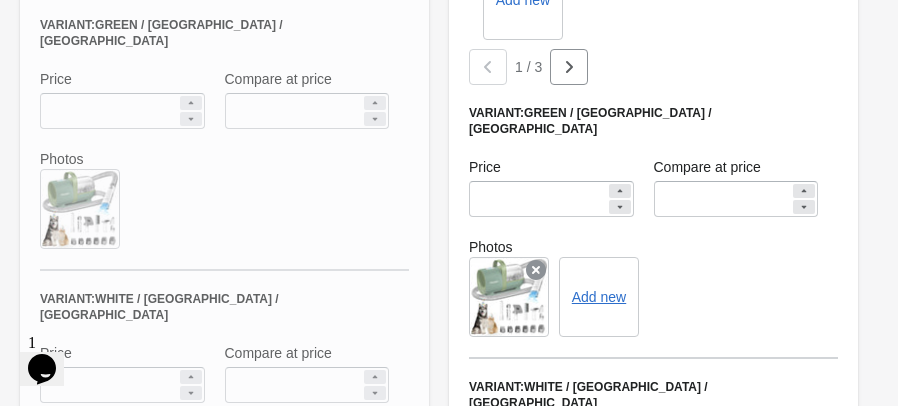 click at bounding box center [224, 104] 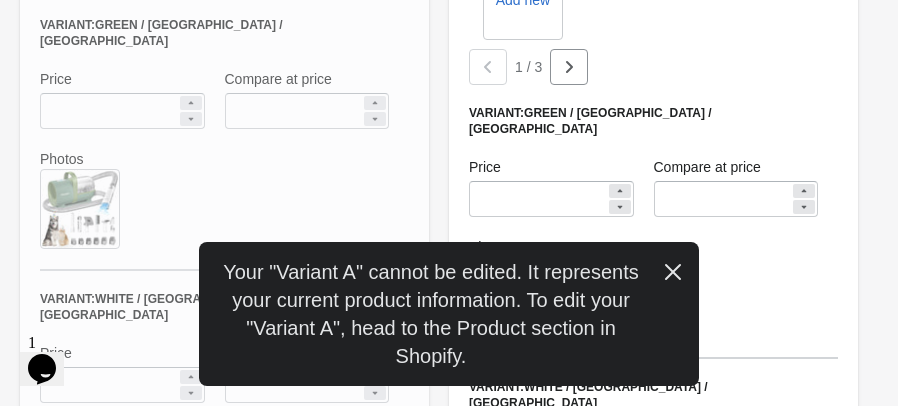 click at bounding box center [673, 270] 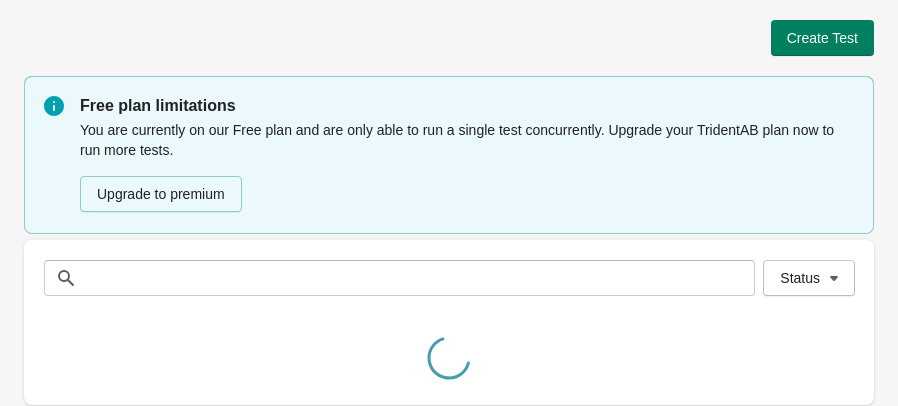 scroll, scrollTop: 0, scrollLeft: 0, axis: both 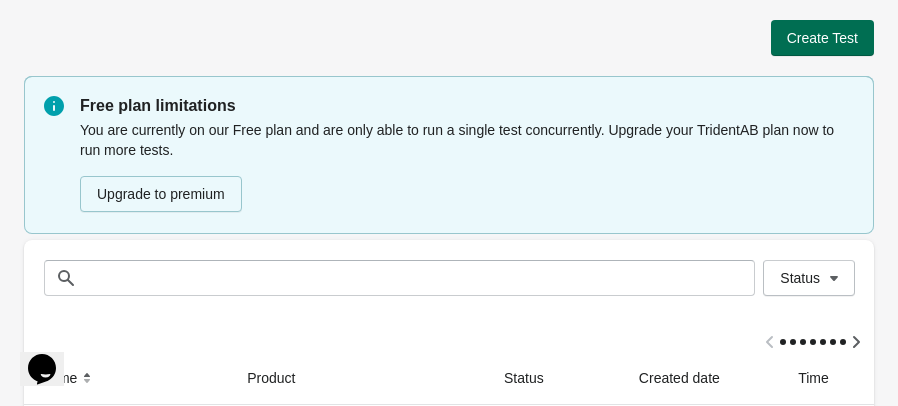 click on "Create Test" at bounding box center (822, 38) 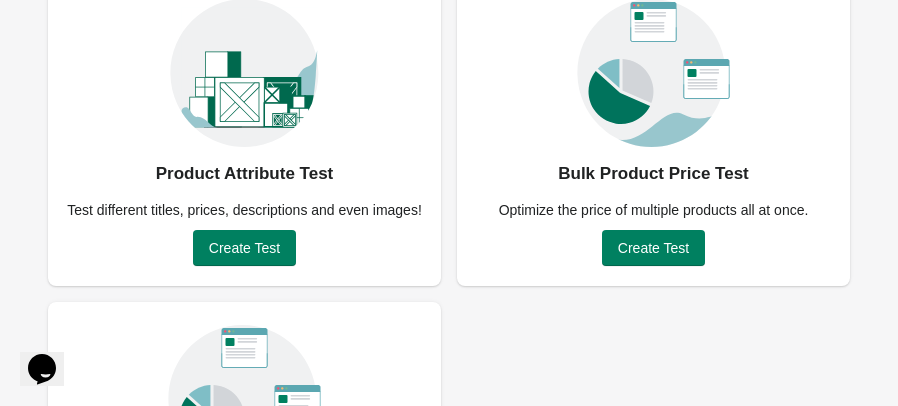 scroll, scrollTop: 189, scrollLeft: 0, axis: vertical 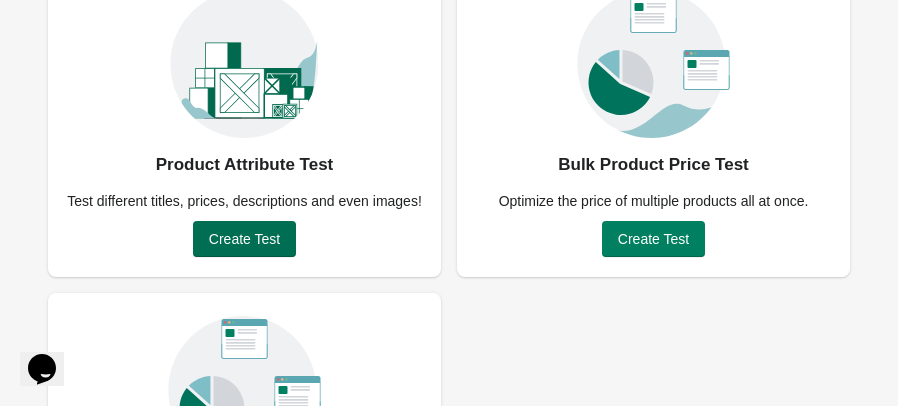 click on "Create Test" at bounding box center (244, 239) 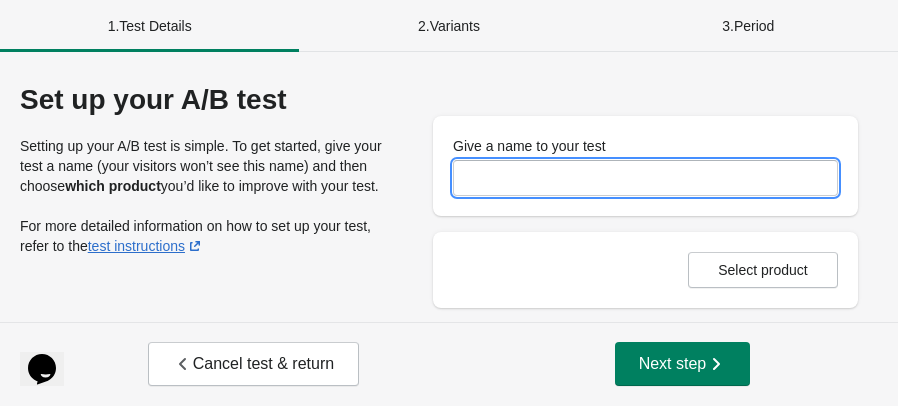 click on "Give a name to your test" at bounding box center [645, 178] 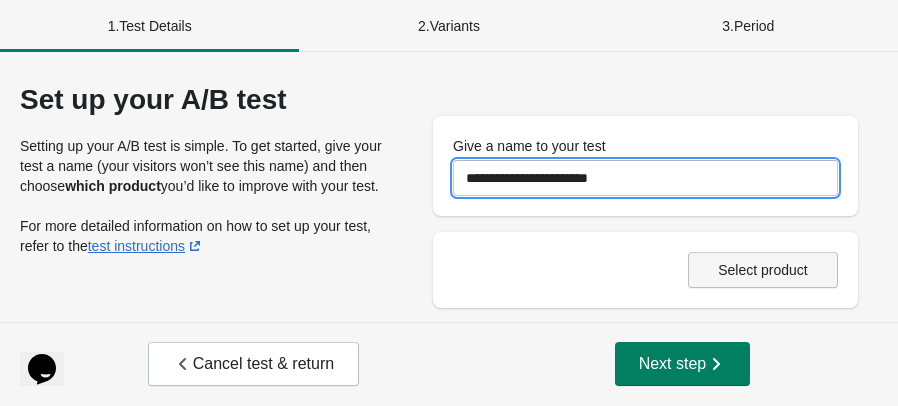 type on "**********" 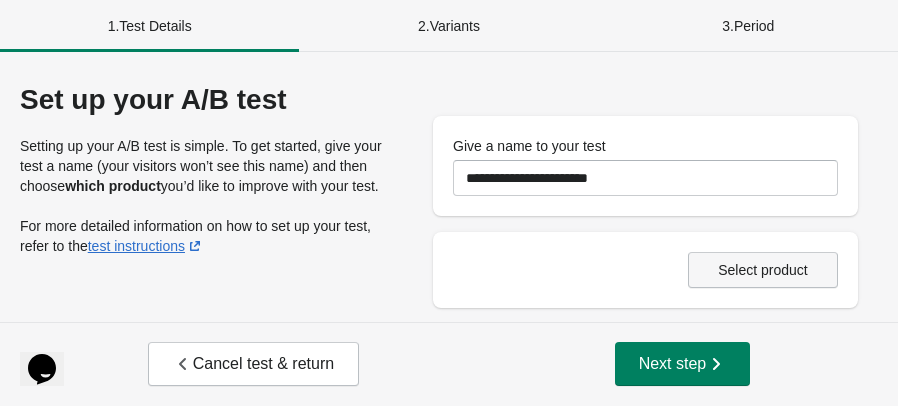 scroll, scrollTop: 0, scrollLeft: 0, axis: both 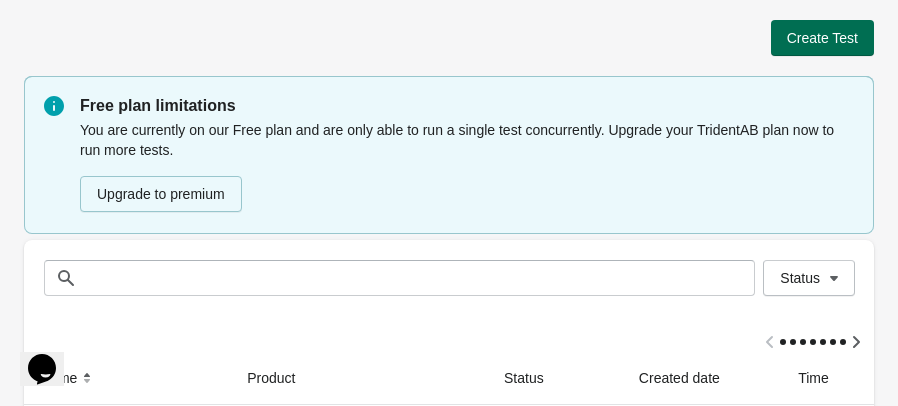 click on "Create Test" at bounding box center [822, 38] 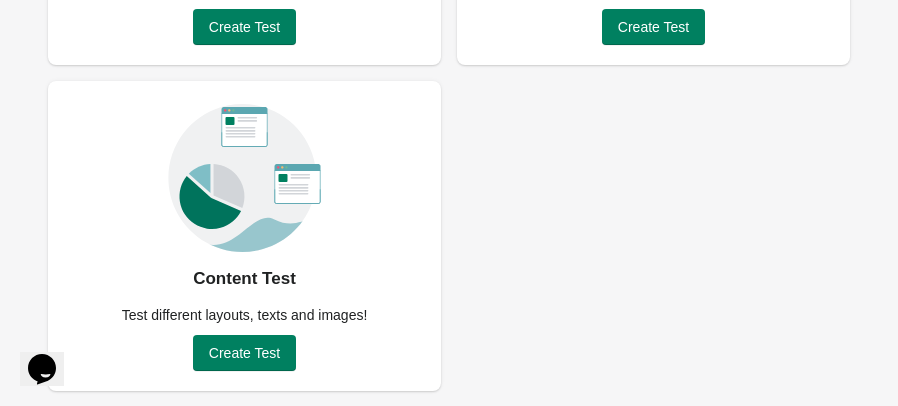 scroll, scrollTop: 397, scrollLeft: 0, axis: vertical 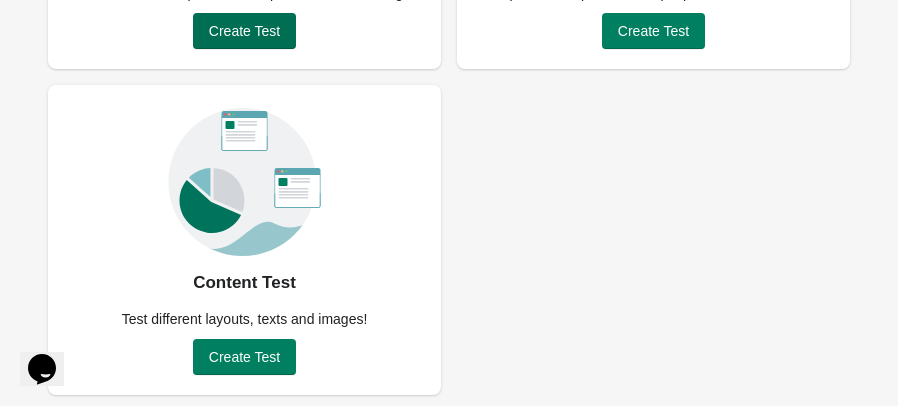 click on "Create Test" at bounding box center [244, 31] 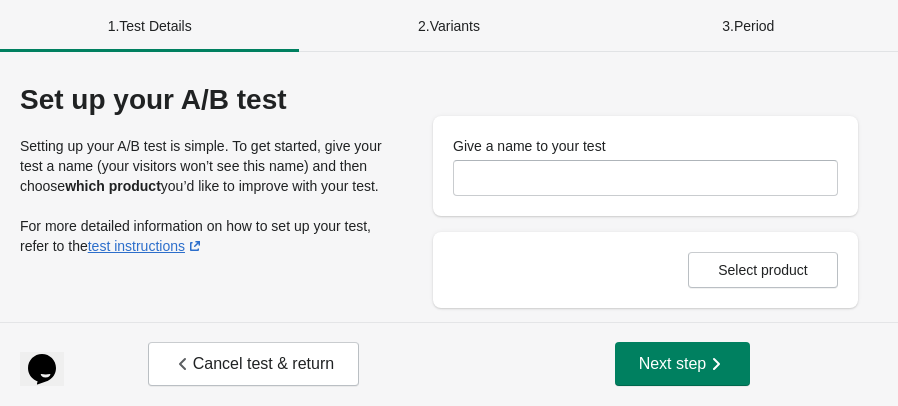 click on "Give a name to your test" at bounding box center [529, 146] 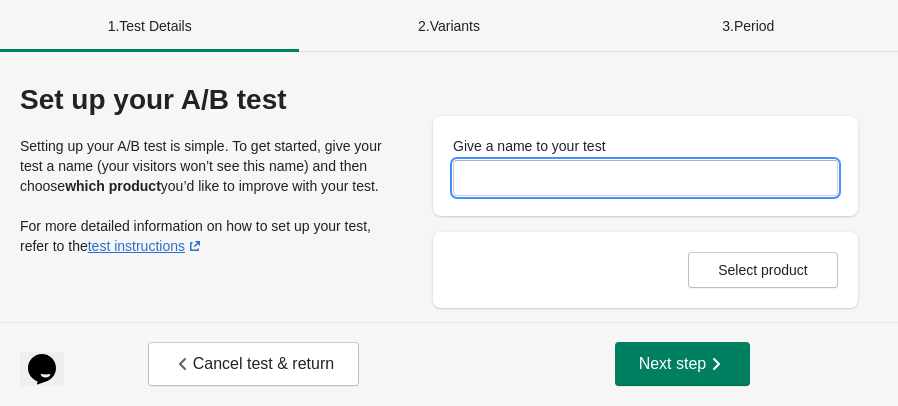 click on "Give a name to your test" at bounding box center (645, 178) 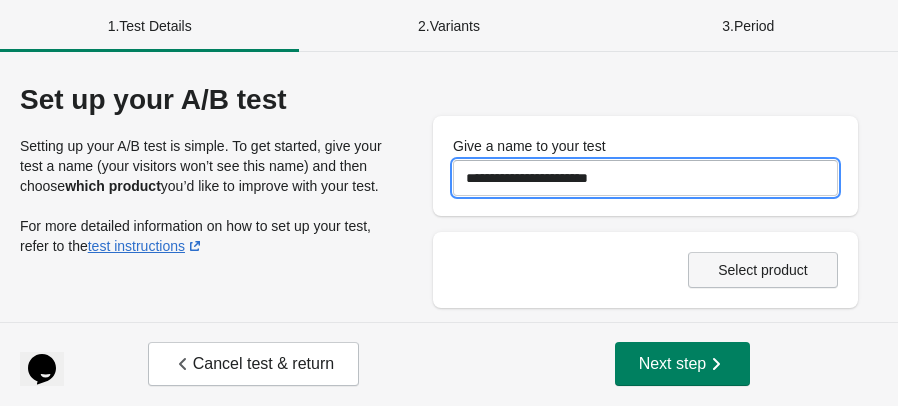 type on "**********" 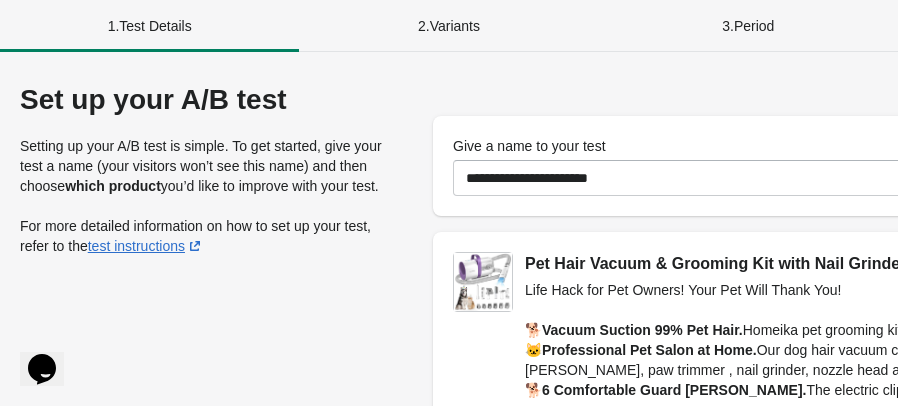 scroll, scrollTop: 132, scrollLeft: 0, axis: vertical 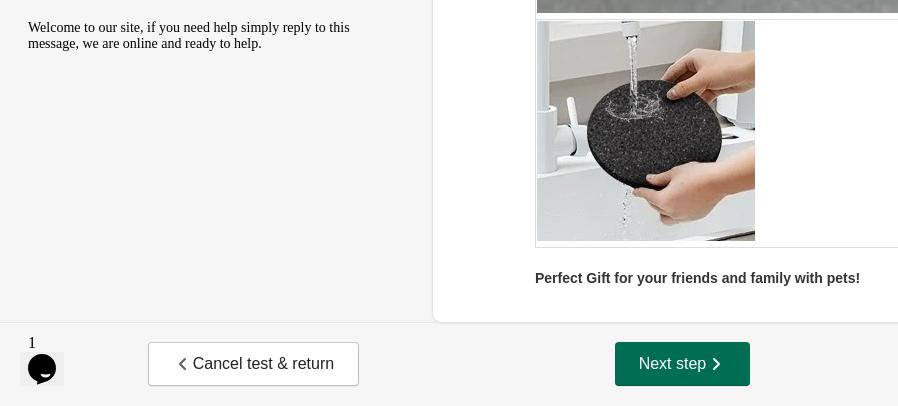 click on "Next step" at bounding box center (683, 364) 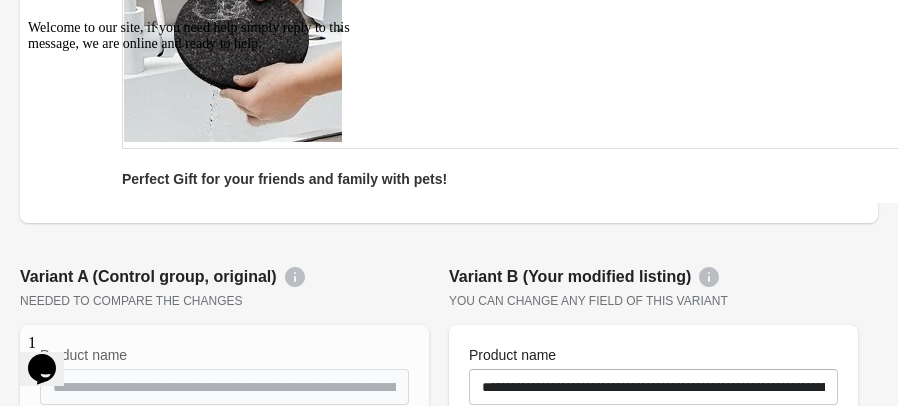 scroll, scrollTop: 0, scrollLeft: 0, axis: both 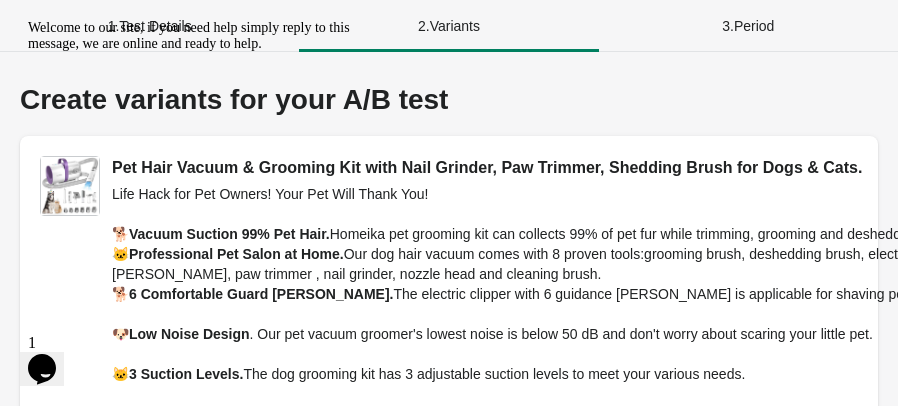 click at bounding box center (28, 20) 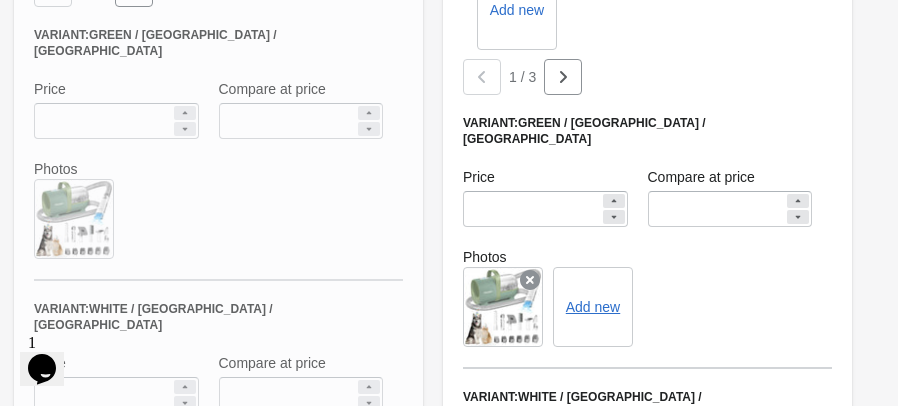 scroll, scrollTop: 5145, scrollLeft: 0, axis: vertical 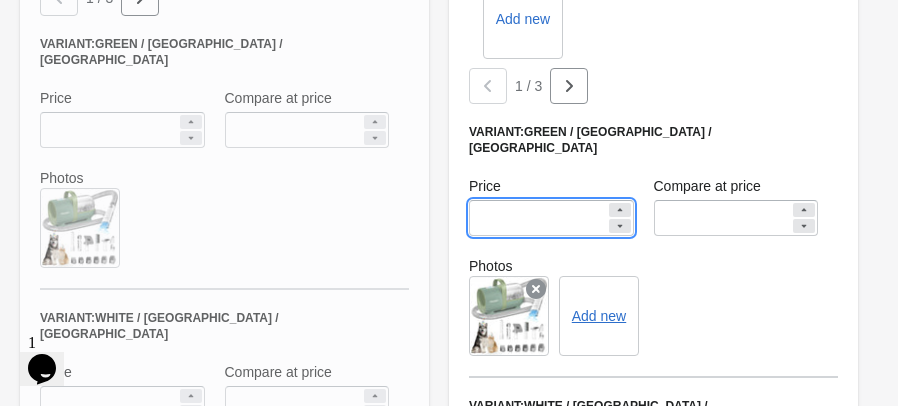 click on "******" at bounding box center (537, 218) 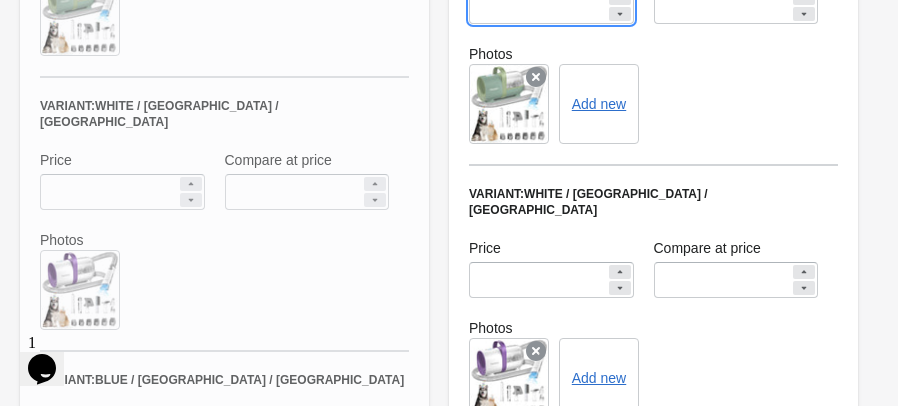 scroll, scrollTop: 5358, scrollLeft: 0, axis: vertical 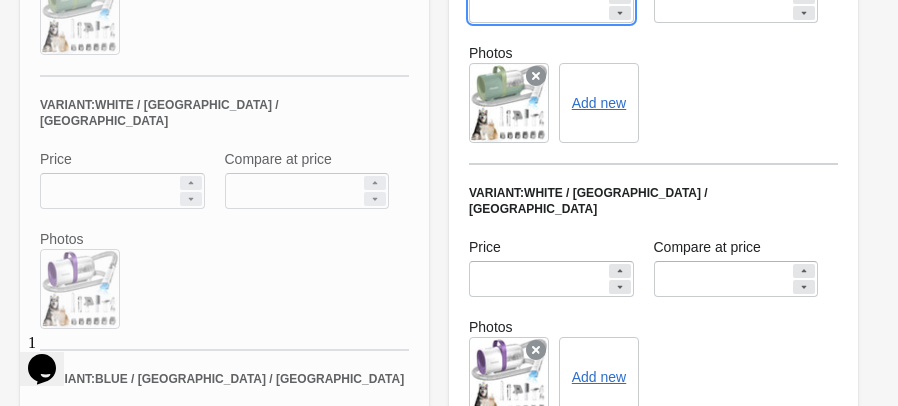 type on "*****" 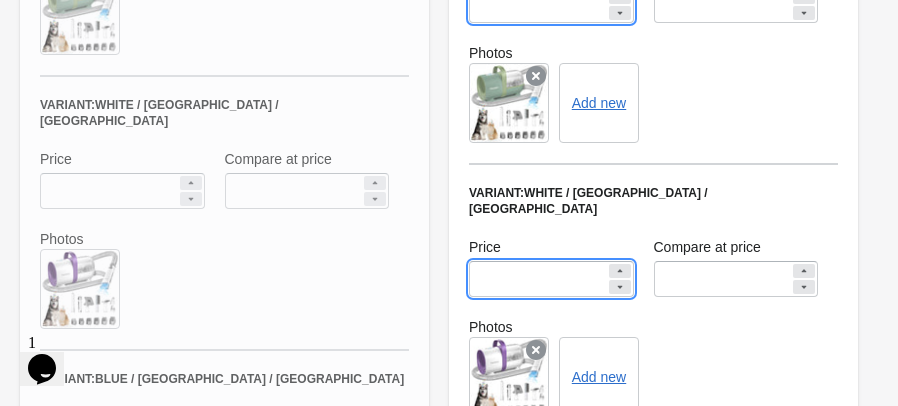 click on "******" at bounding box center (537, 279) 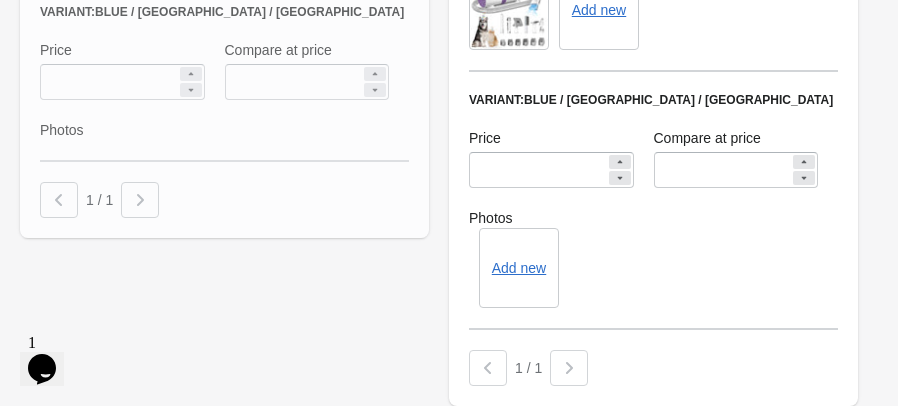 scroll, scrollTop: 5740, scrollLeft: 1, axis: both 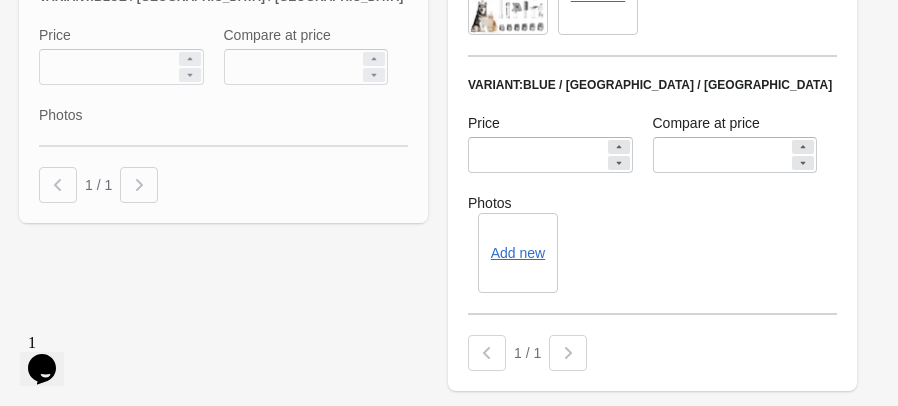 type on "*****" 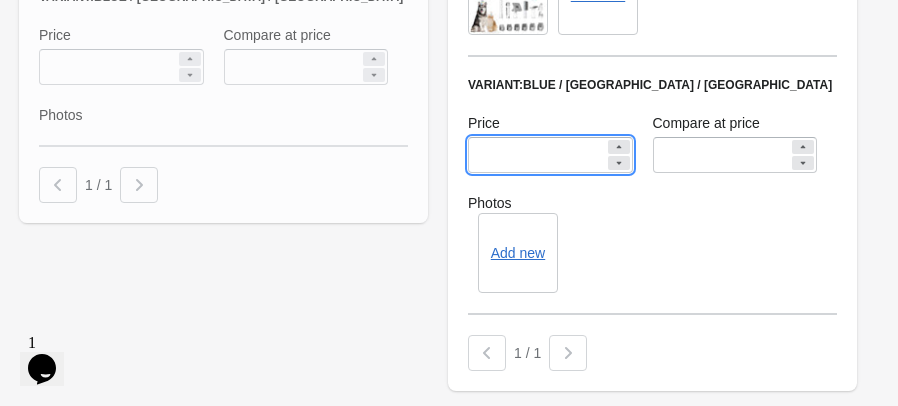 click on "******" at bounding box center [536, 155] 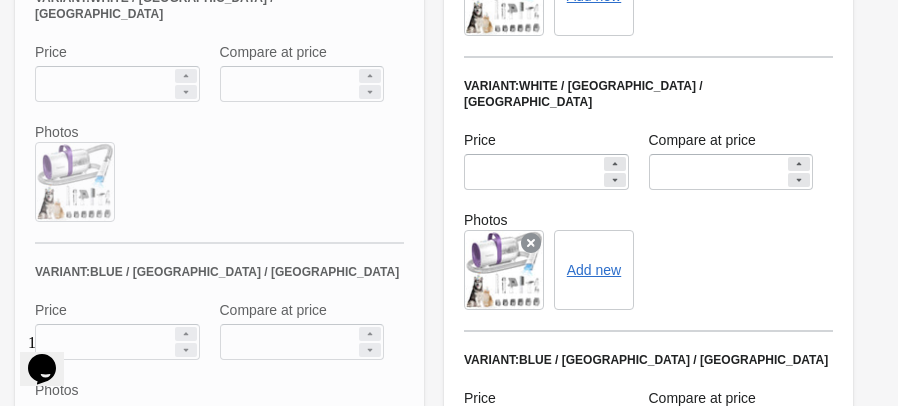scroll, scrollTop: 6019, scrollLeft: 5, axis: both 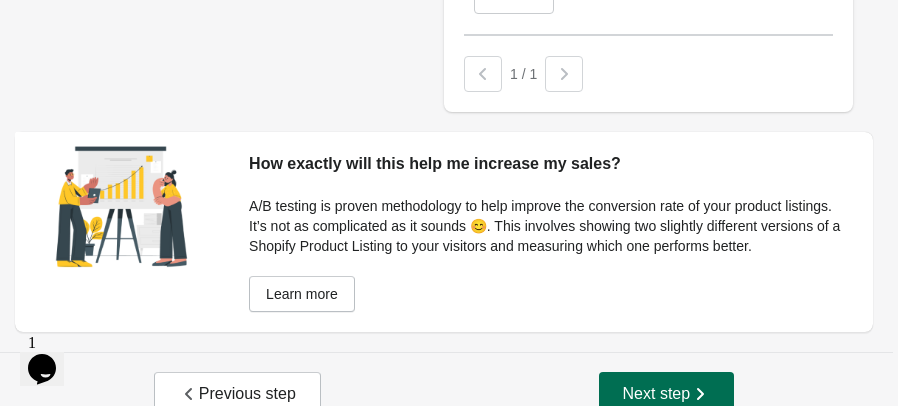 click on "Next step" at bounding box center (667, 394) 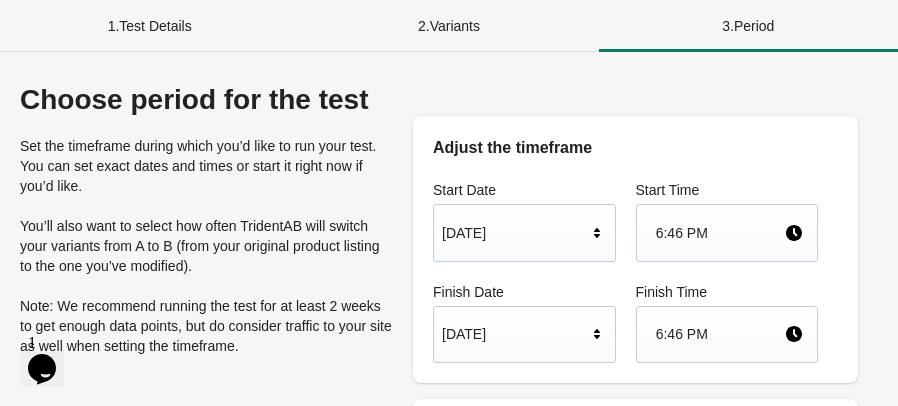 scroll, scrollTop: 969, scrollLeft: 0, axis: vertical 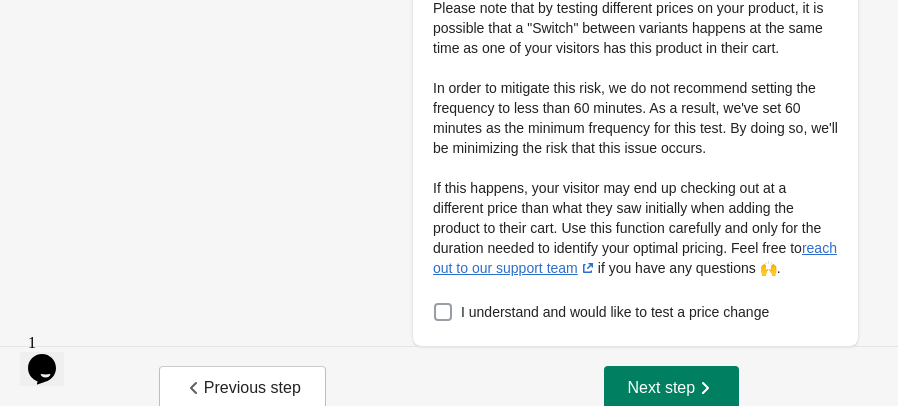 click at bounding box center [443, 312] 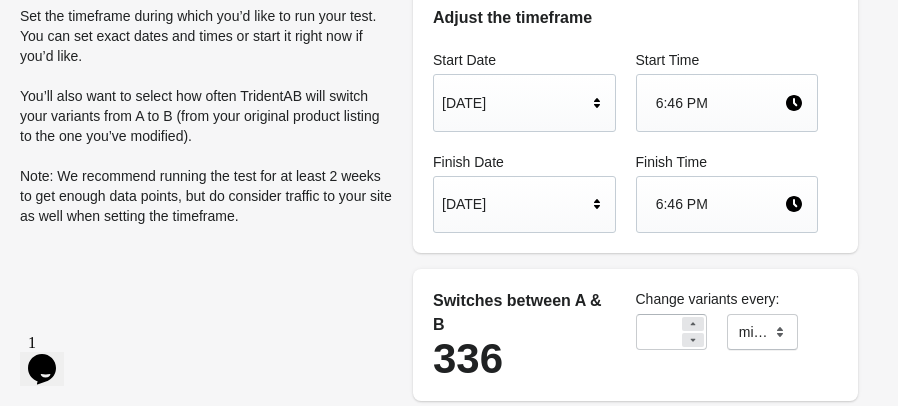 scroll, scrollTop: 163, scrollLeft: 0, axis: vertical 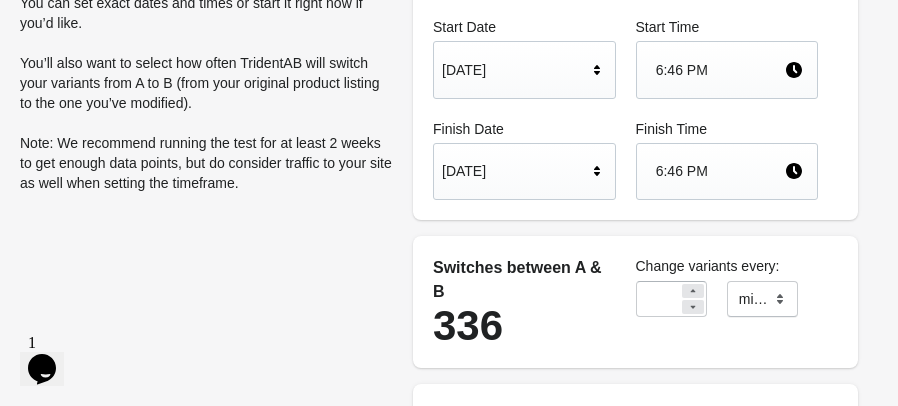 click on "Jul 17, 2025" at bounding box center (514, 171) 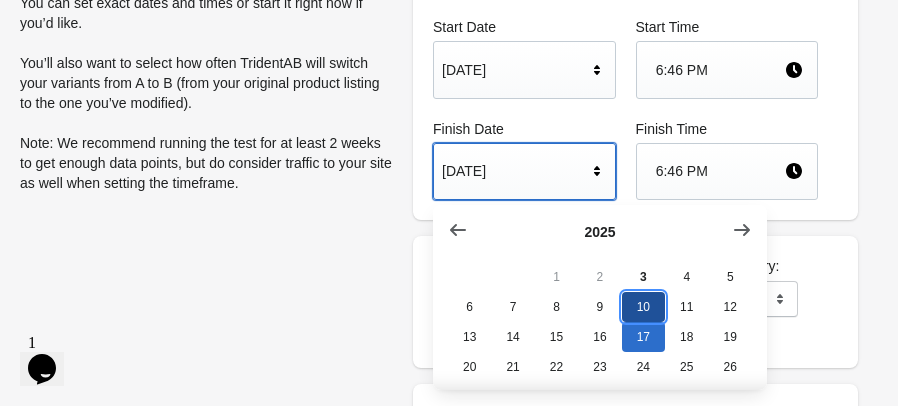 click on "10" at bounding box center [643, 307] 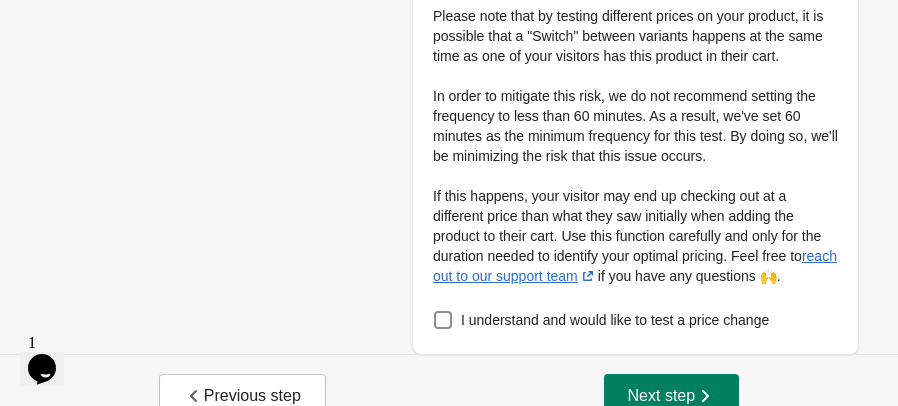 scroll, scrollTop: 969, scrollLeft: 0, axis: vertical 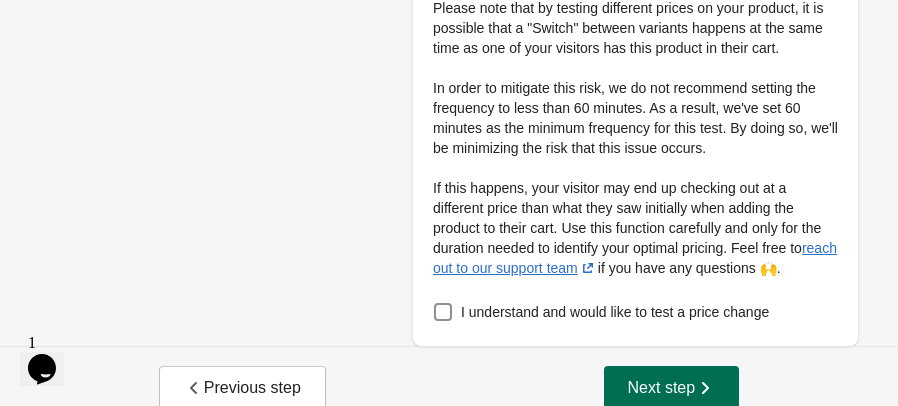 click on "Next step" at bounding box center (672, 388) 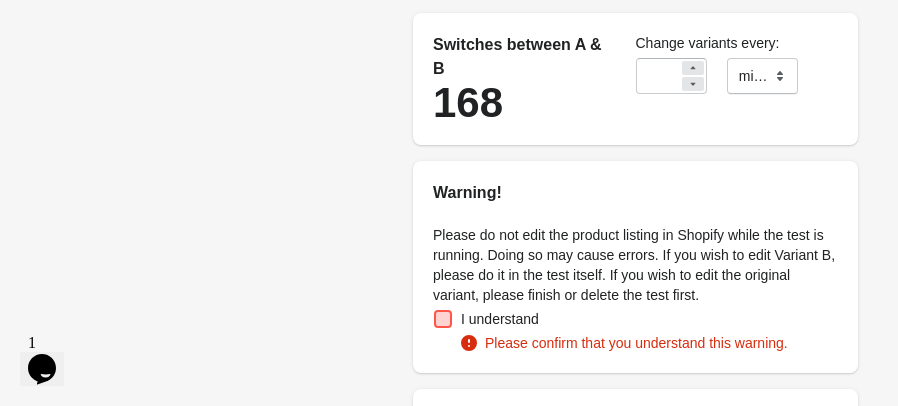 scroll, scrollTop: 384, scrollLeft: 0, axis: vertical 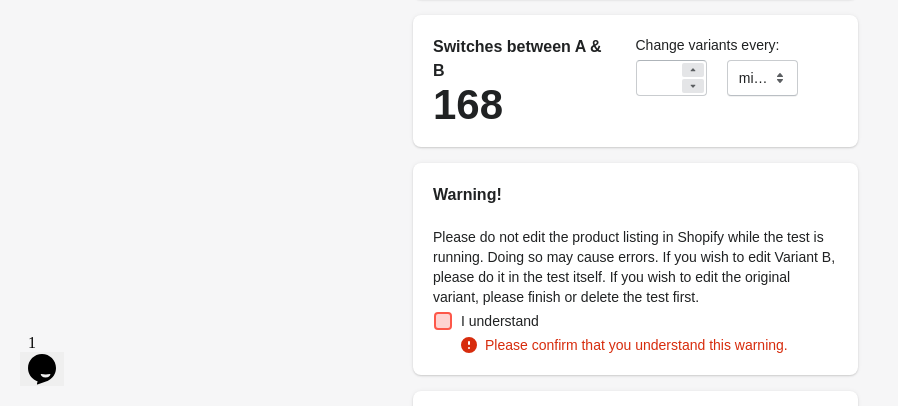 click at bounding box center (443, 321) 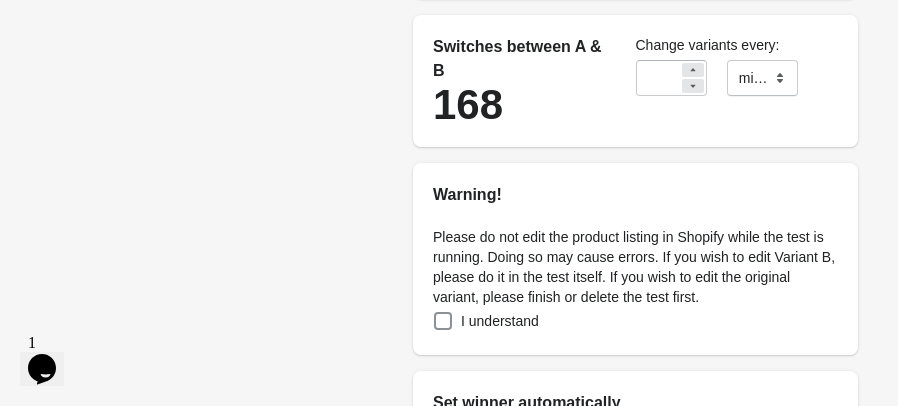 scroll, scrollTop: 969, scrollLeft: 0, axis: vertical 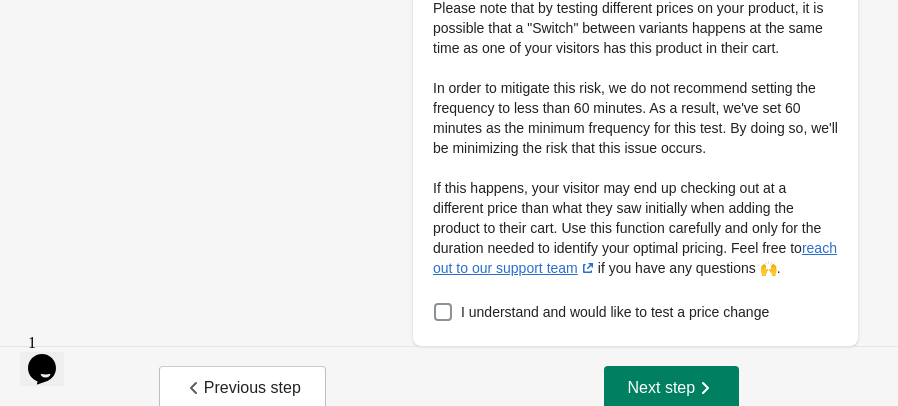 click on "Previous step Next step" at bounding box center [449, 388] 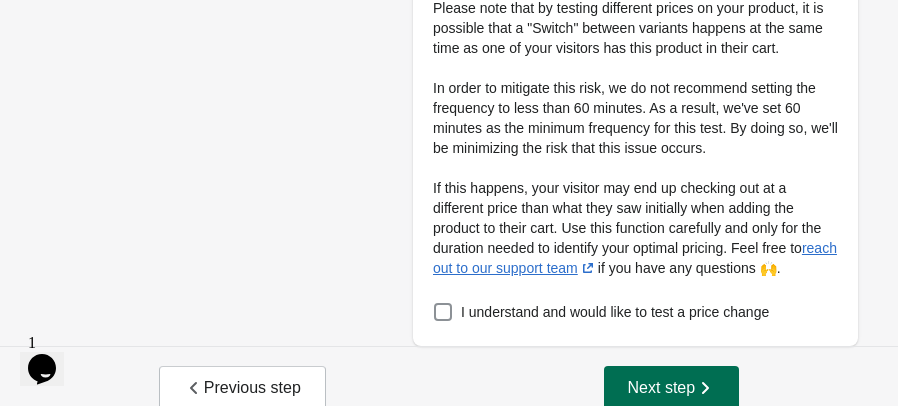 click 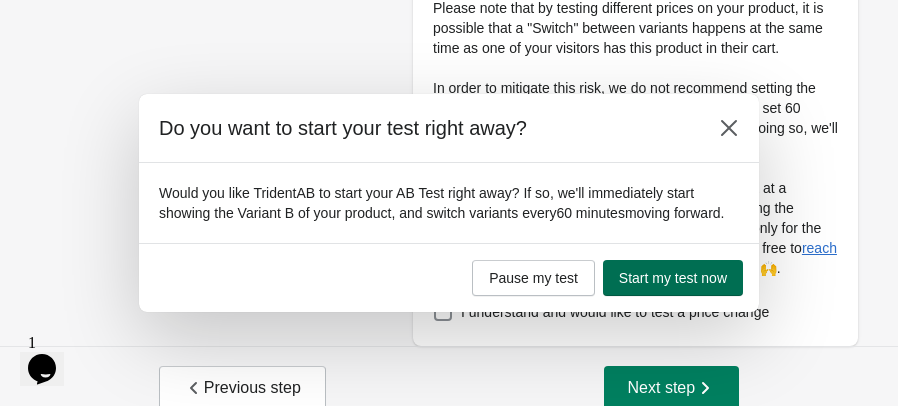 click on "Start my test now" at bounding box center (673, 278) 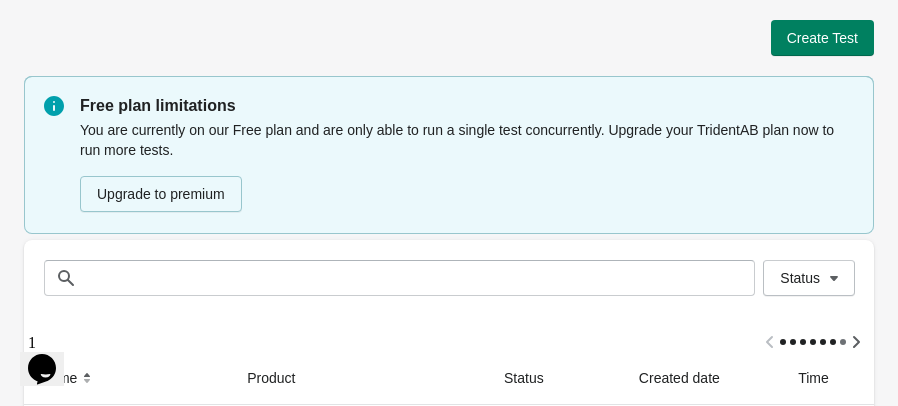 scroll, scrollTop: 287, scrollLeft: 0, axis: vertical 